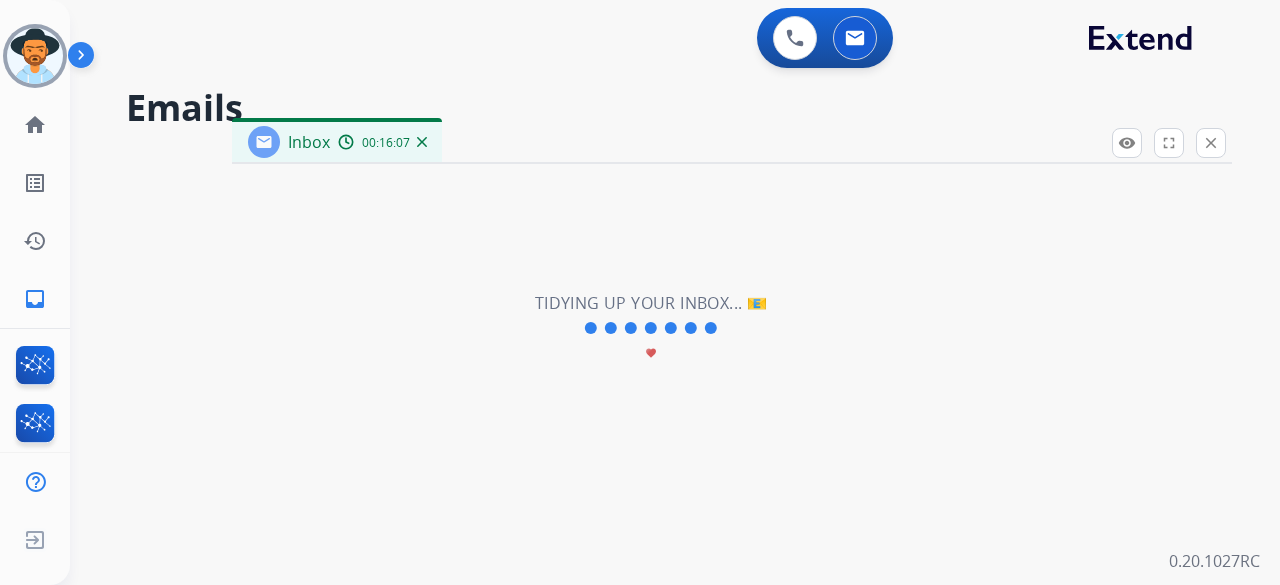 scroll, scrollTop: 0, scrollLeft: 0, axis: both 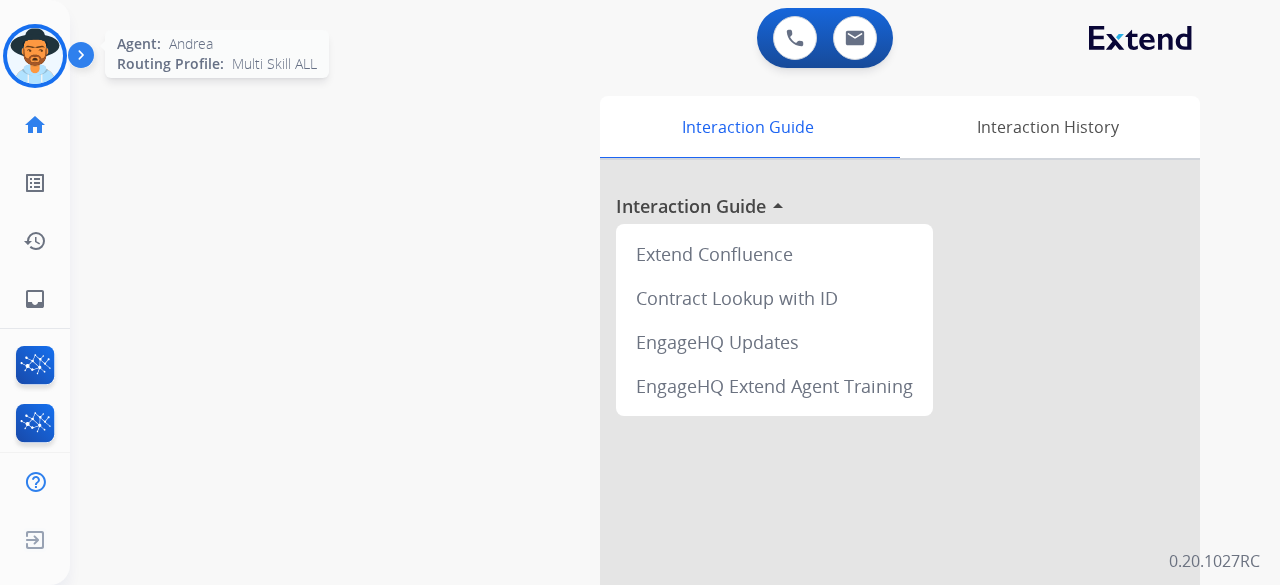 drag, startPoint x: 32, startPoint y: 51, endPoint x: 66, endPoint y: 74, distance: 41.04875 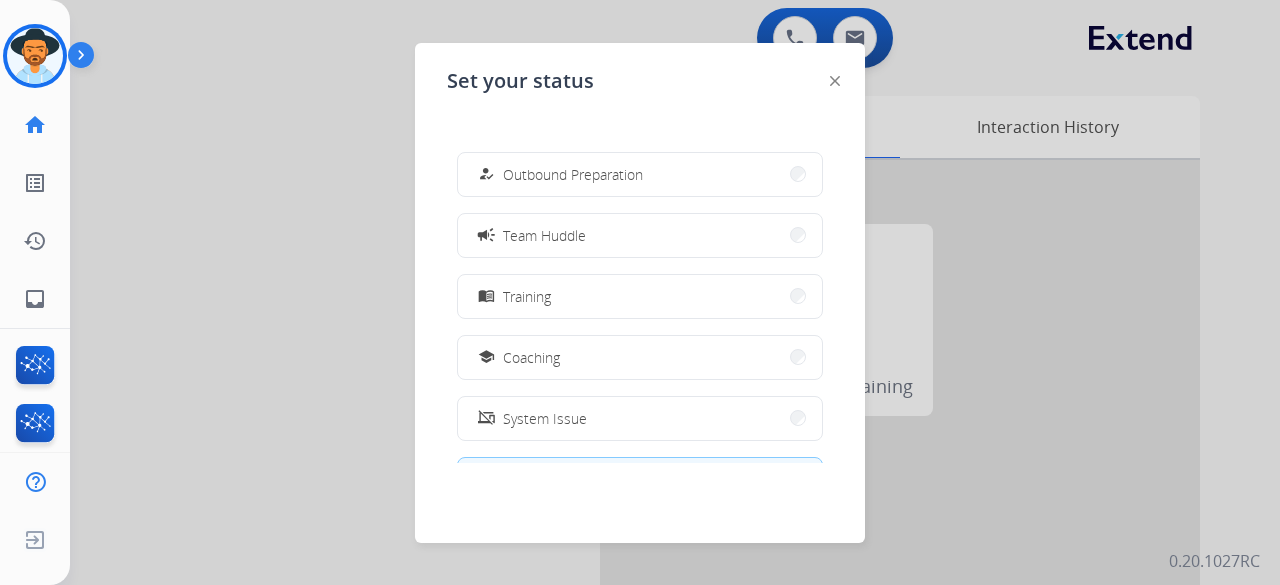 scroll, scrollTop: 377, scrollLeft: 0, axis: vertical 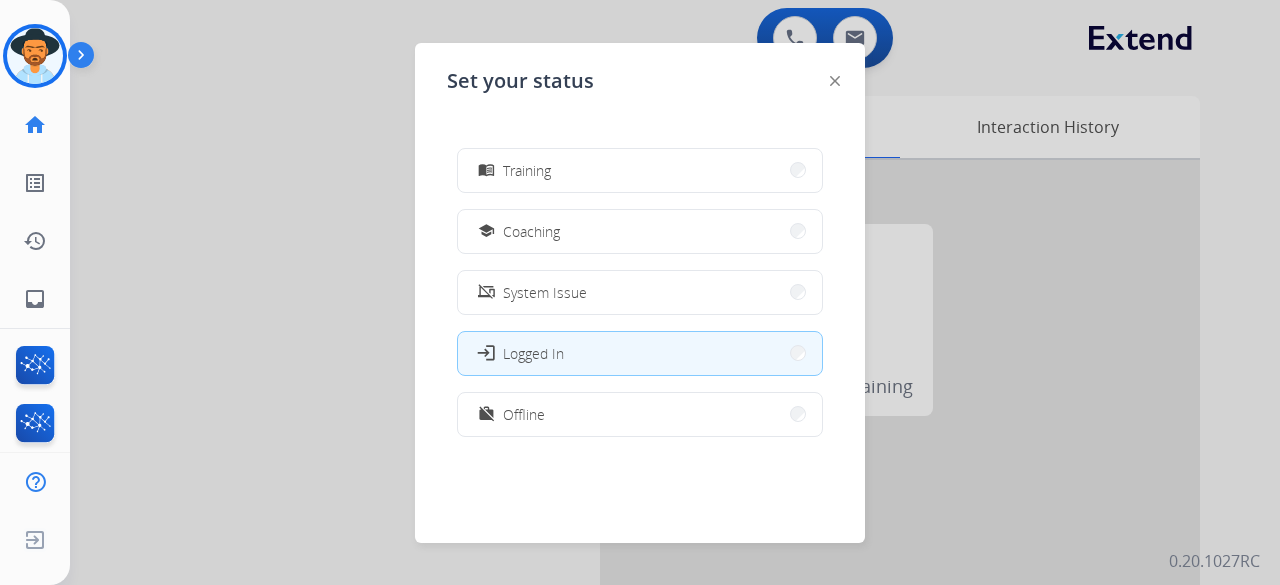 click on "work_off Offline" at bounding box center [640, 414] 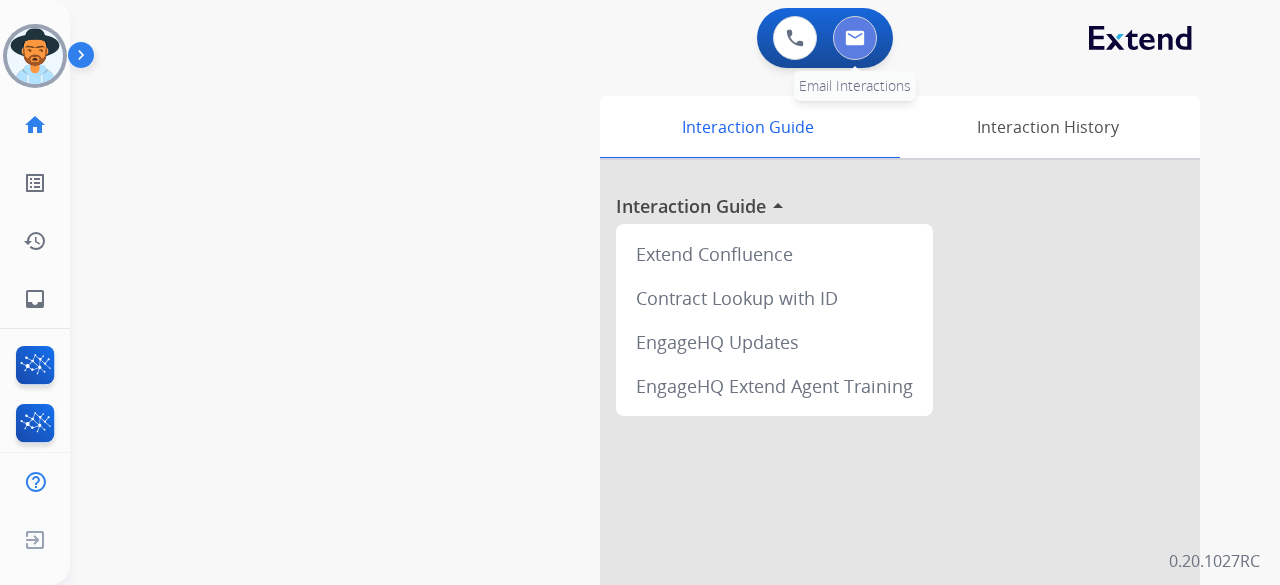 click at bounding box center (855, 38) 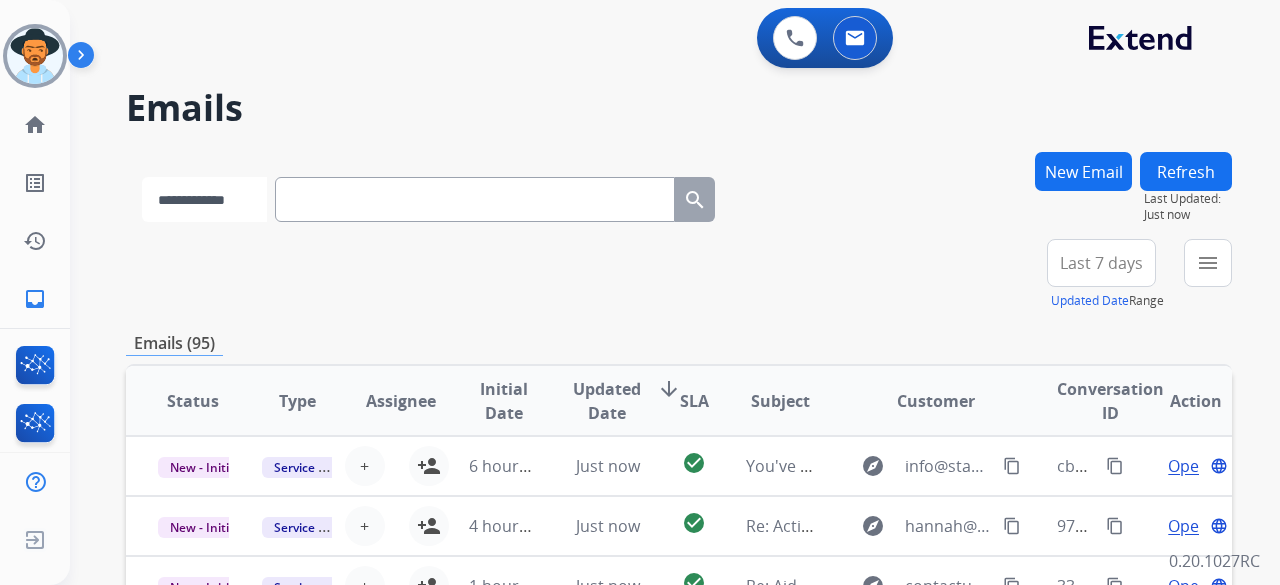 click on "**********" at bounding box center [204, 199] 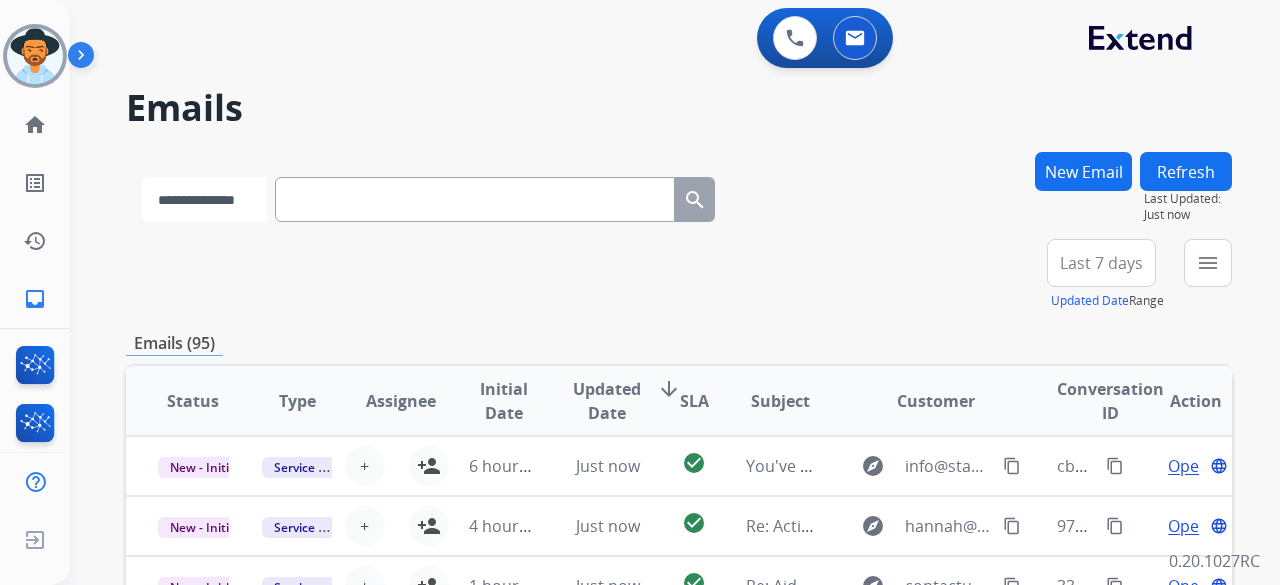 click on "**********" at bounding box center [204, 199] 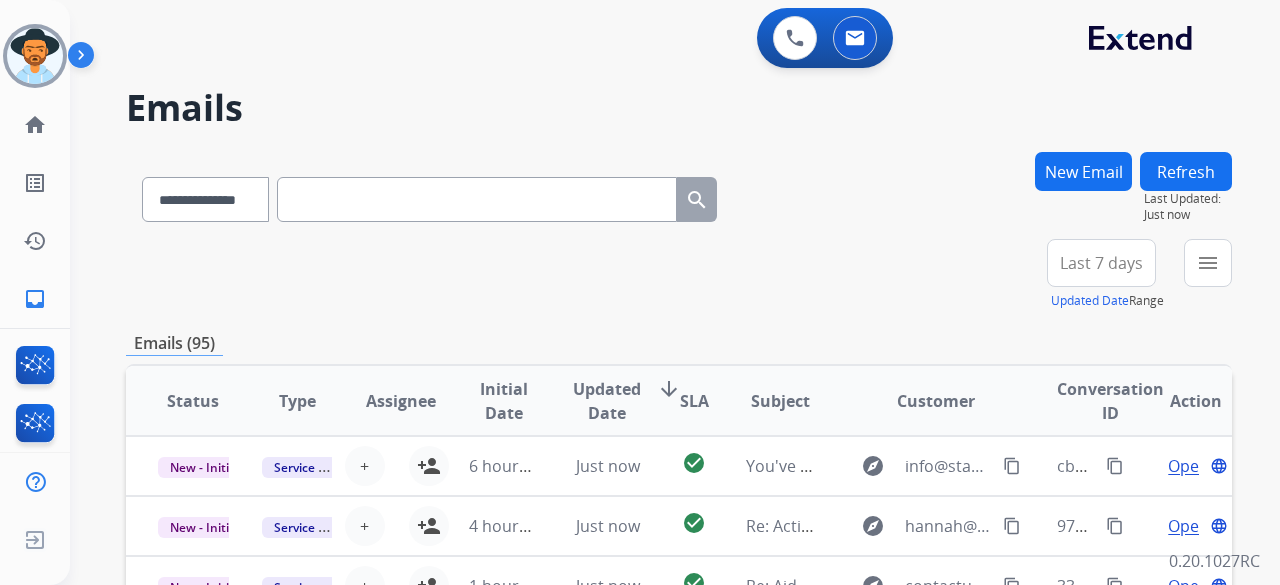 click at bounding box center (477, 199) 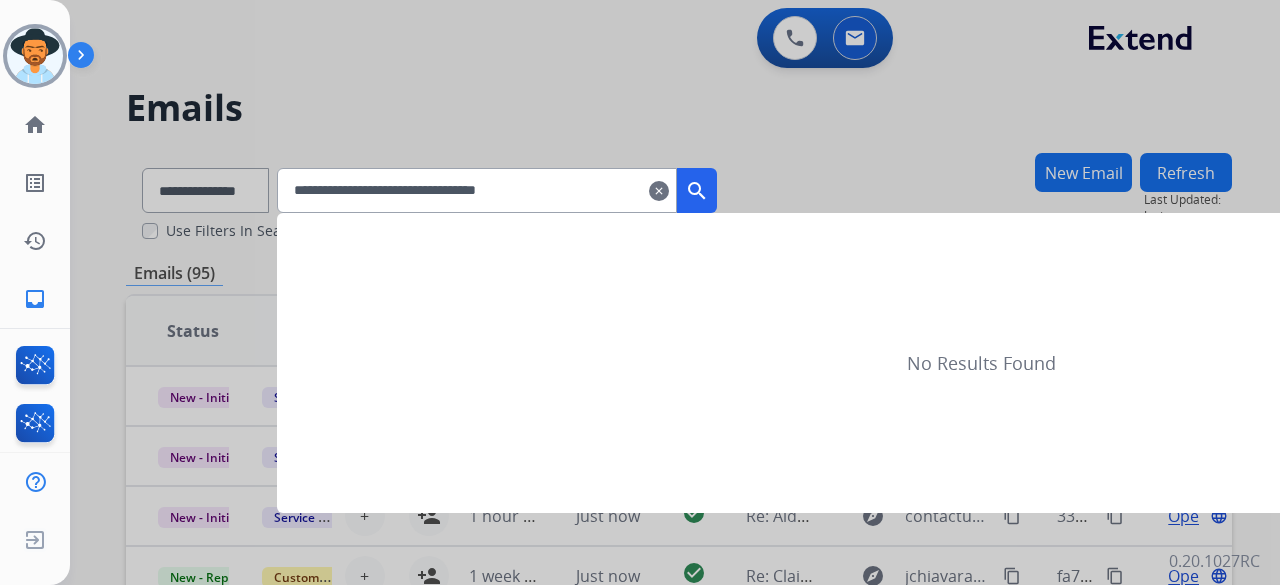 type on "**********" 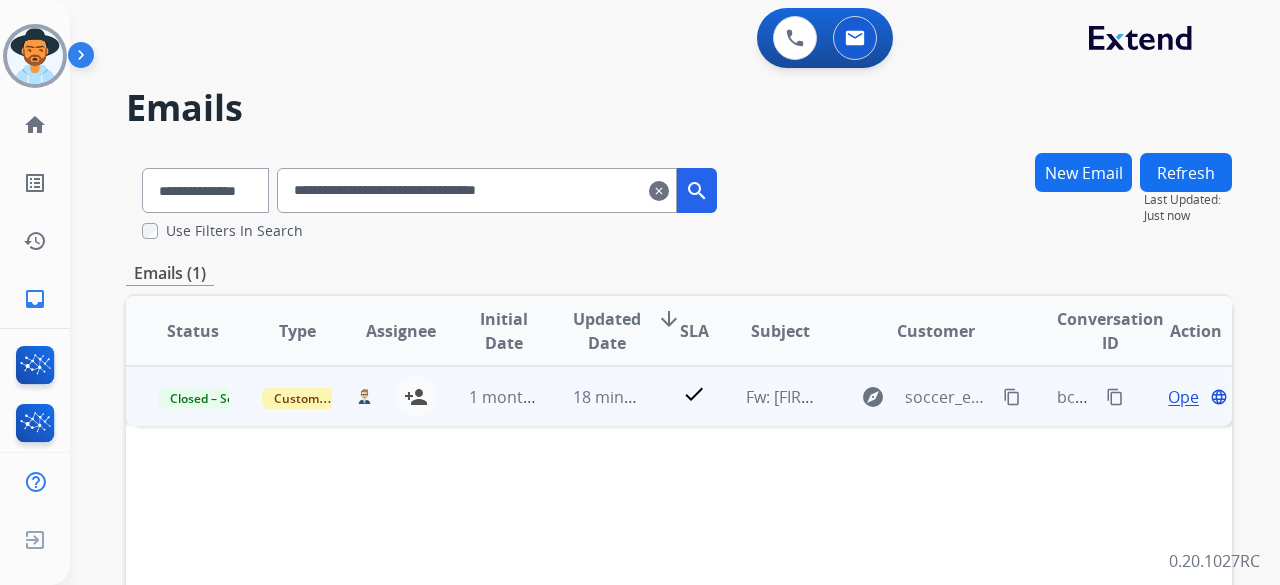 click on "Open" at bounding box center (1188, 397) 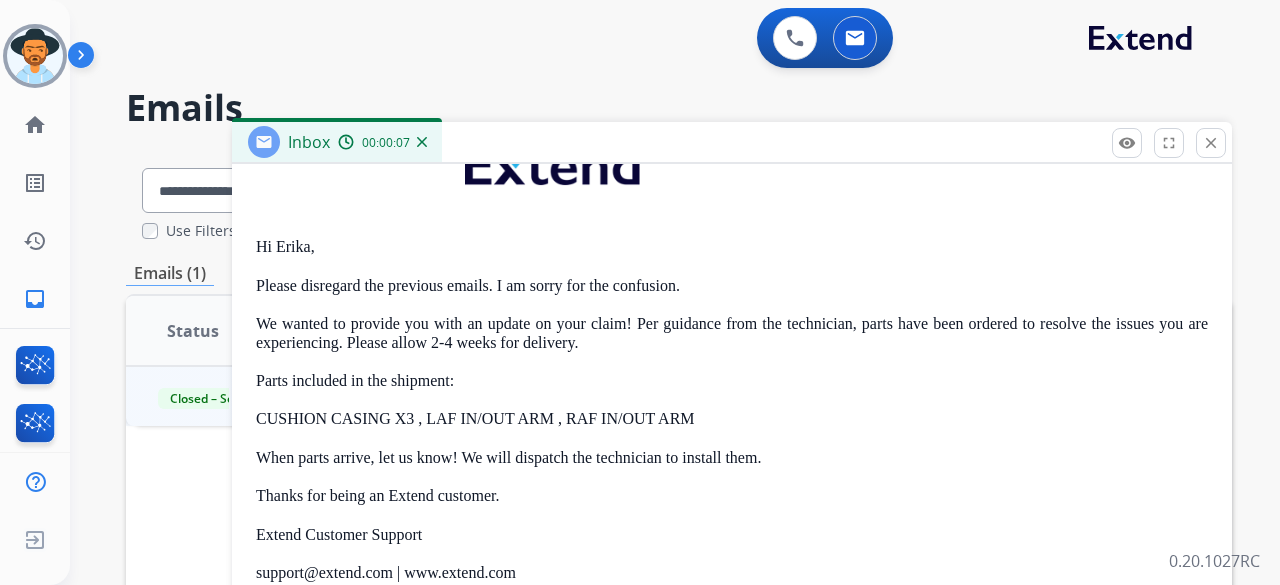 scroll, scrollTop: 400, scrollLeft: 0, axis: vertical 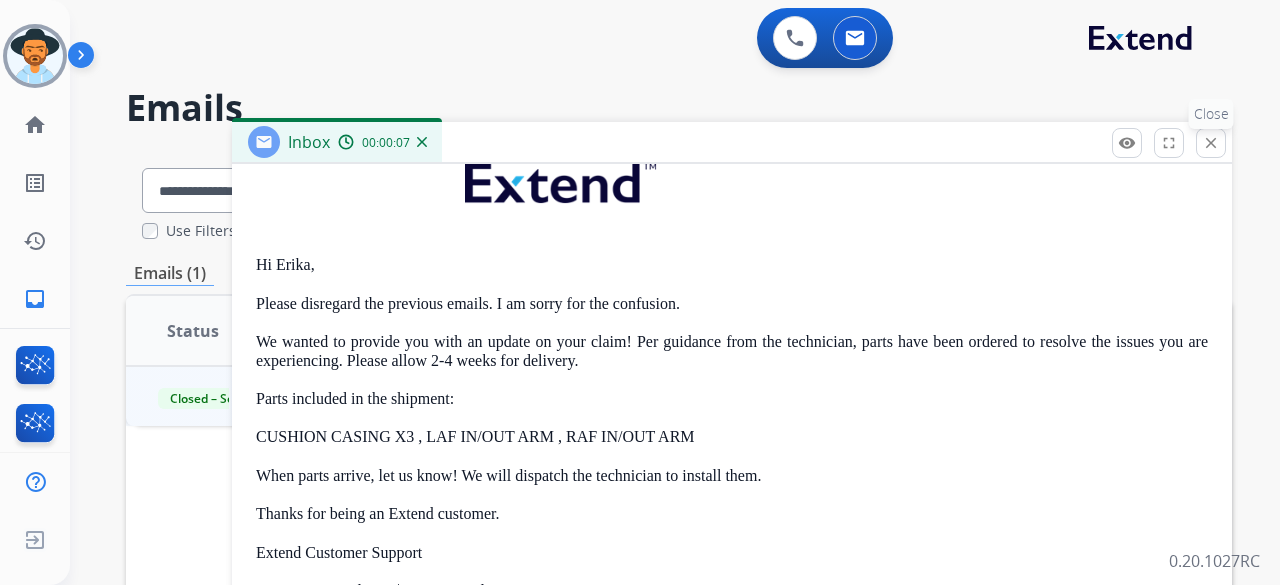 click on "close" at bounding box center (1211, 143) 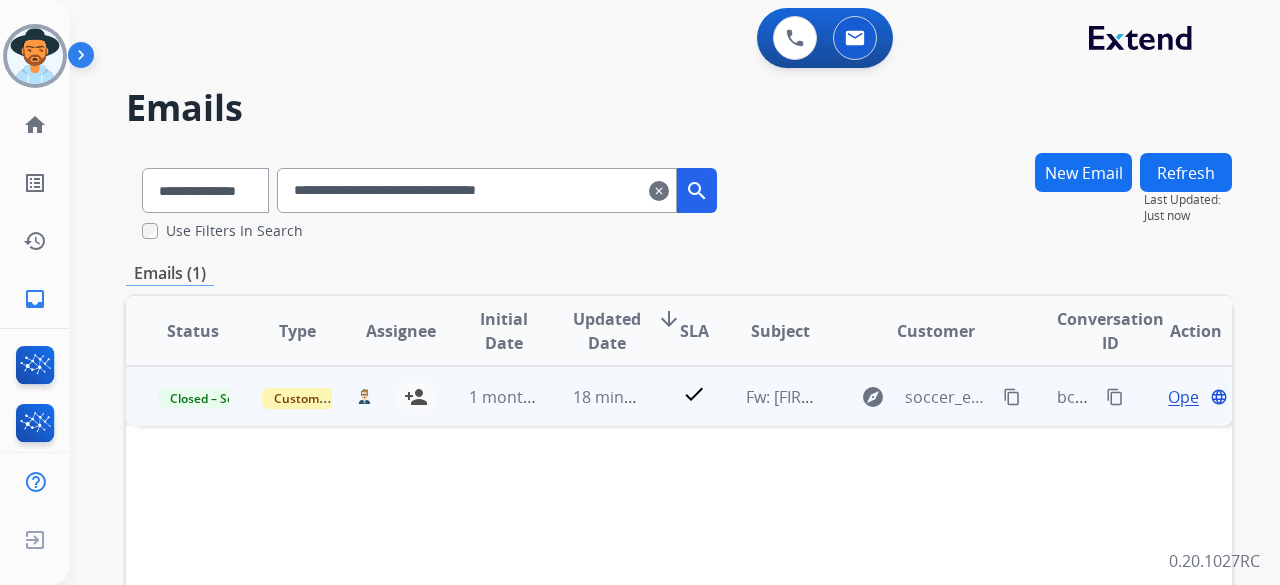 click on "Open" at bounding box center [1188, 397] 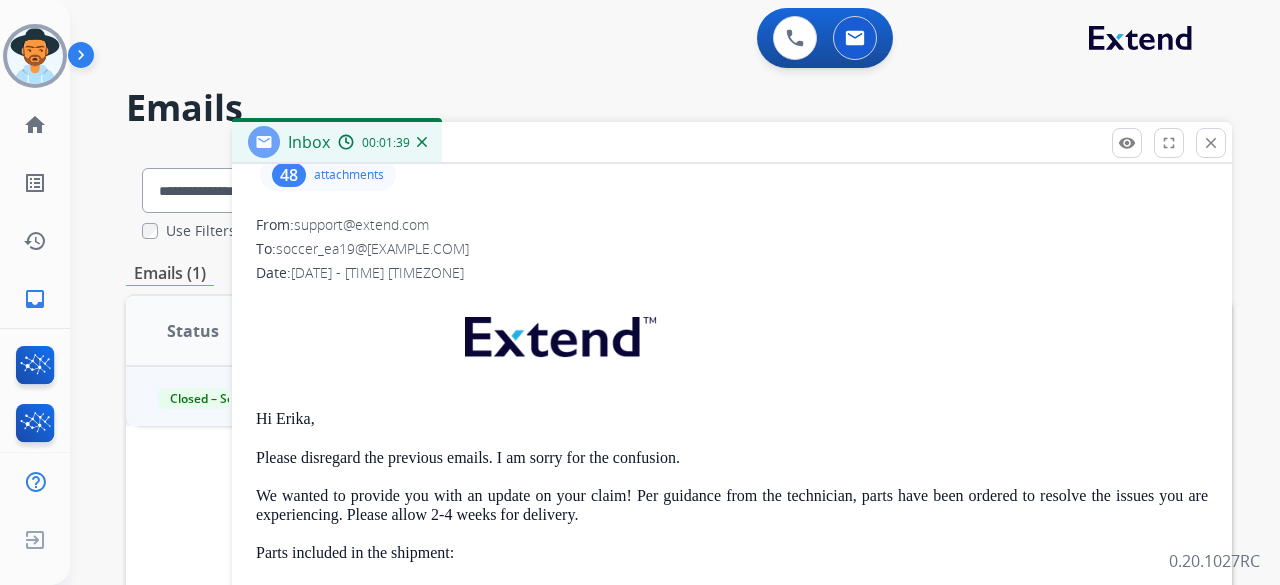 scroll, scrollTop: 200, scrollLeft: 0, axis: vertical 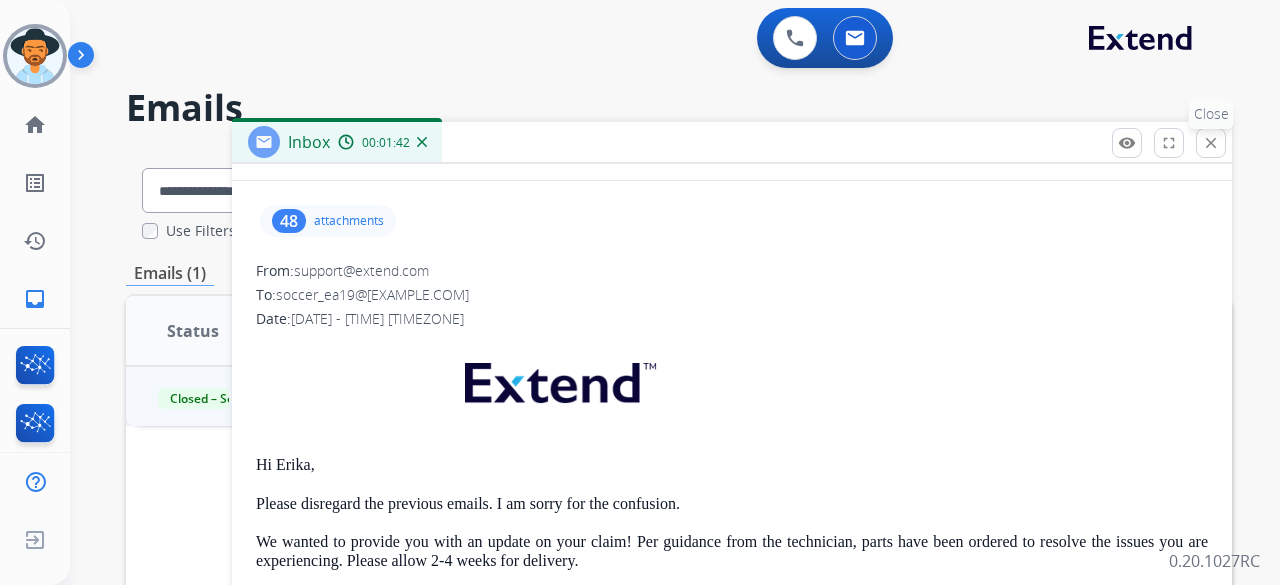 click on "close Close" at bounding box center [1211, 143] 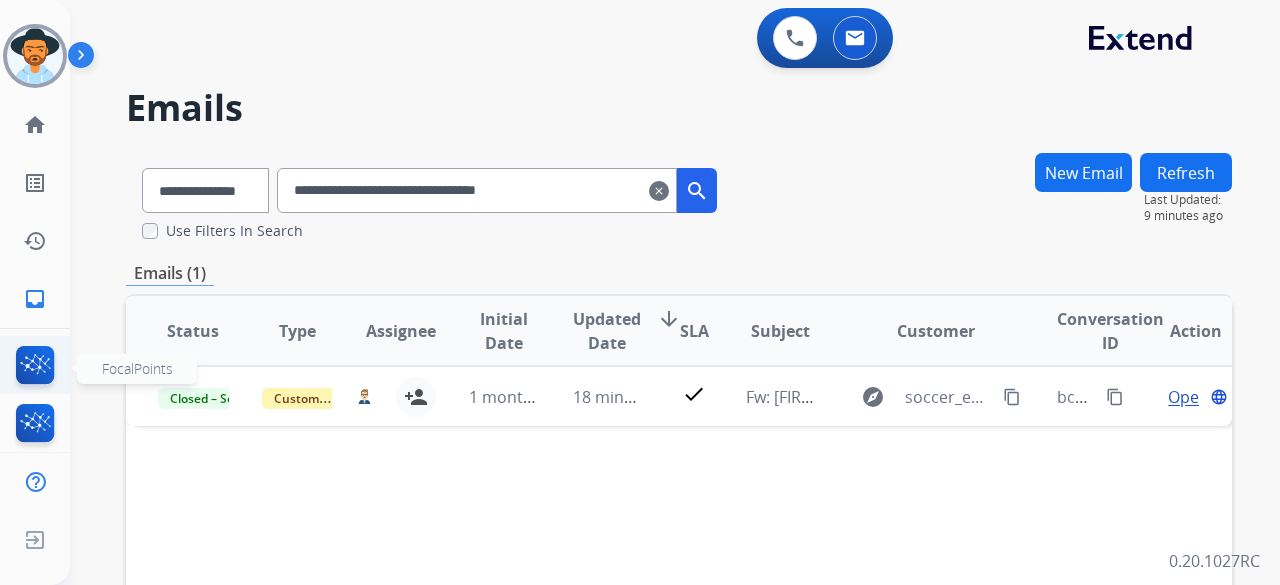 click 